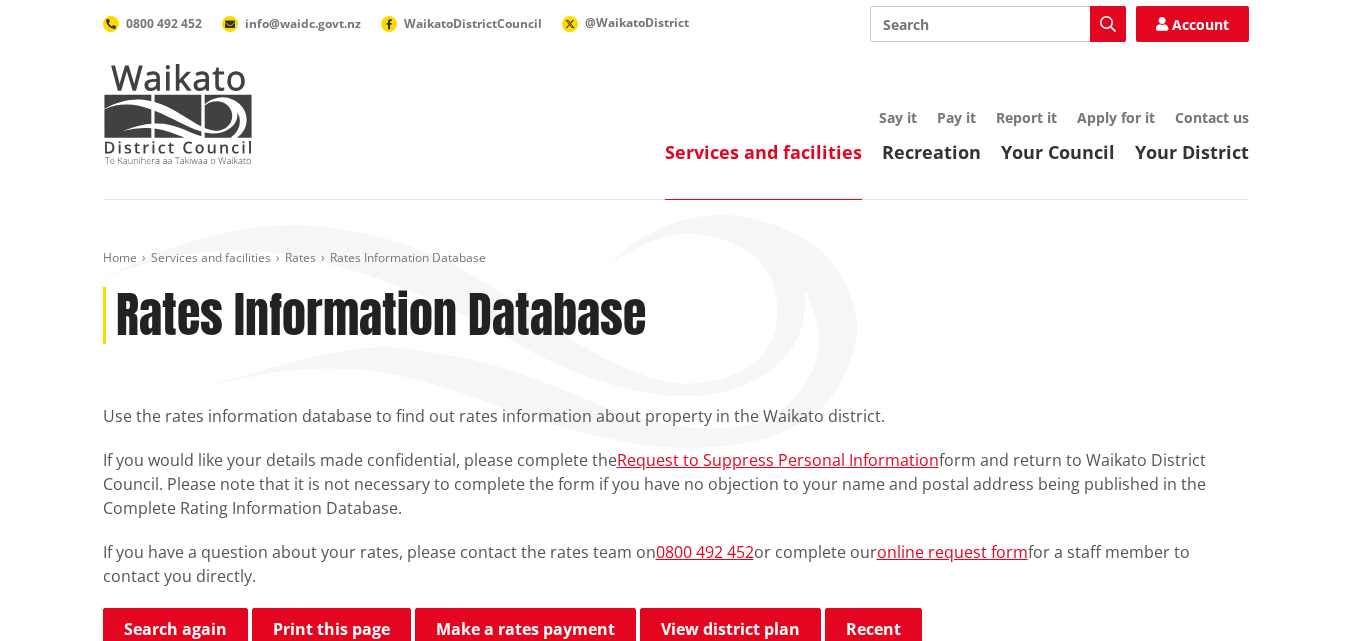 scroll, scrollTop: 0, scrollLeft: 0, axis: both 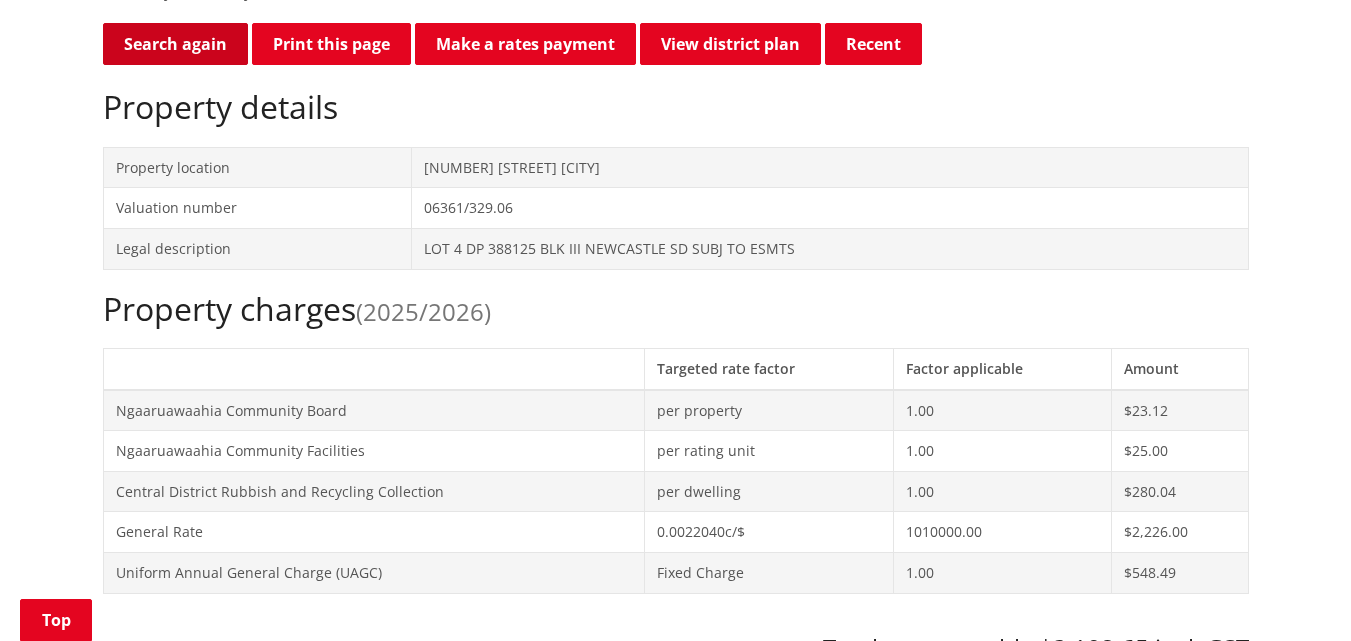 click on "Search again" at bounding box center [175, 44] 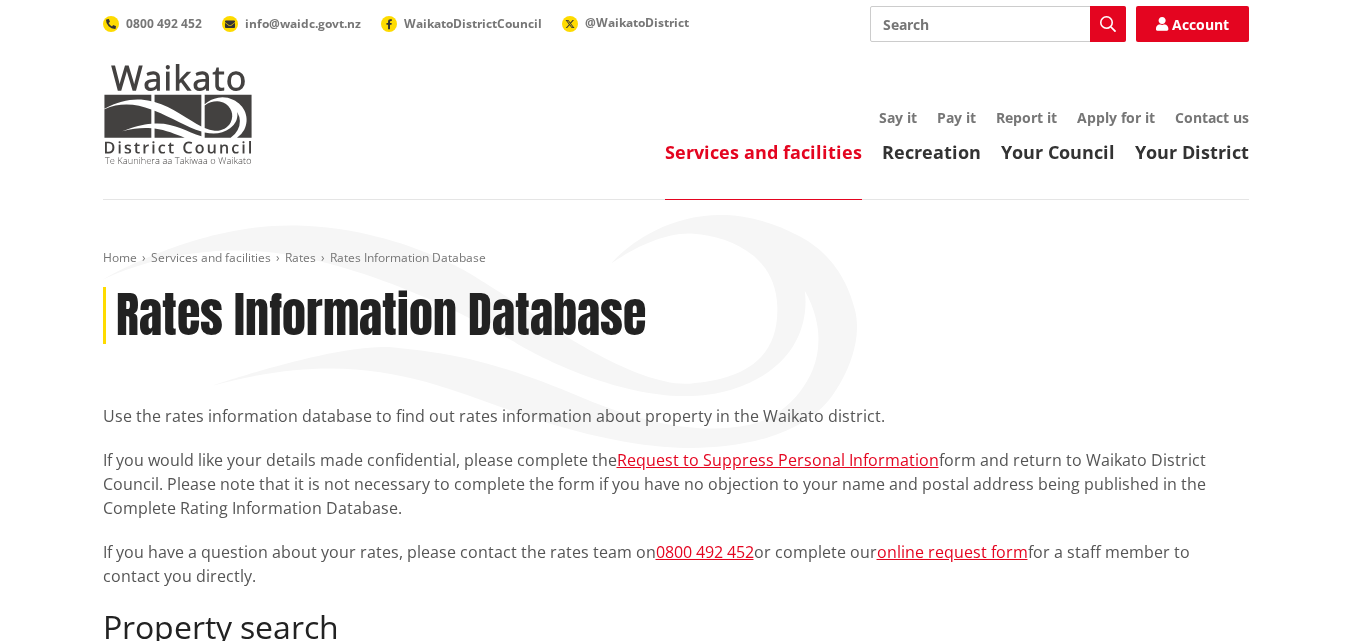scroll, scrollTop: 0, scrollLeft: 0, axis: both 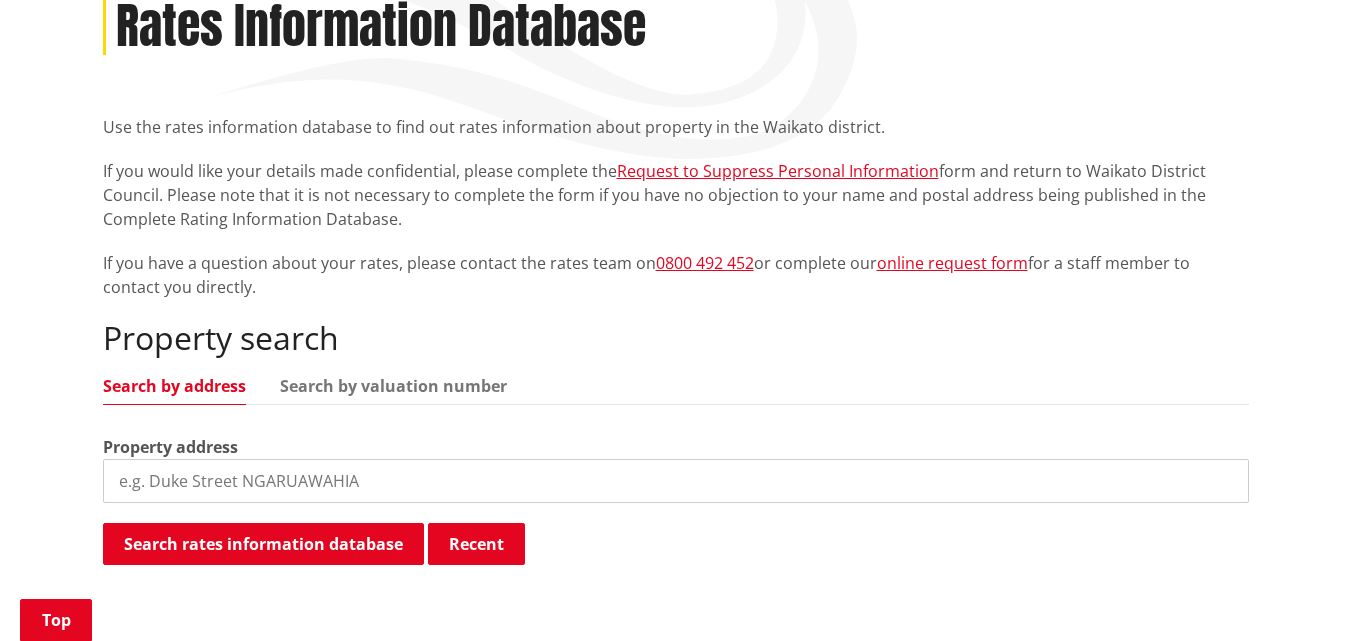 click at bounding box center [676, 481] 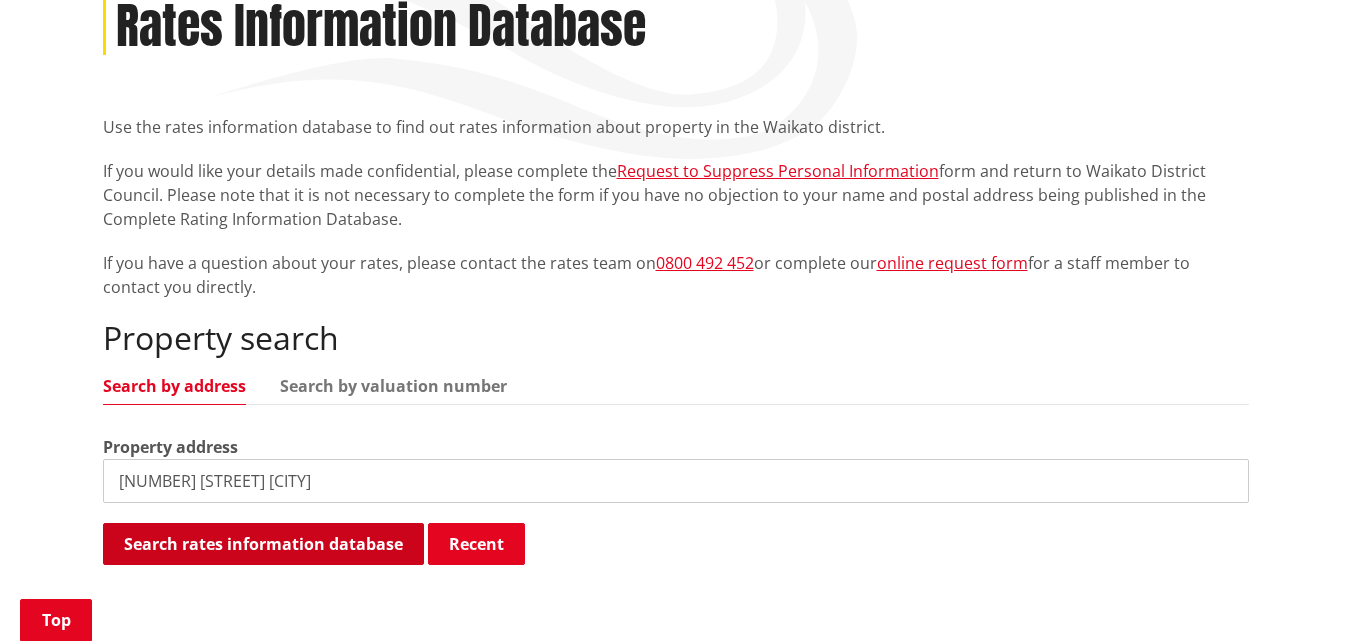 click on "Search rates information database" at bounding box center [263, 544] 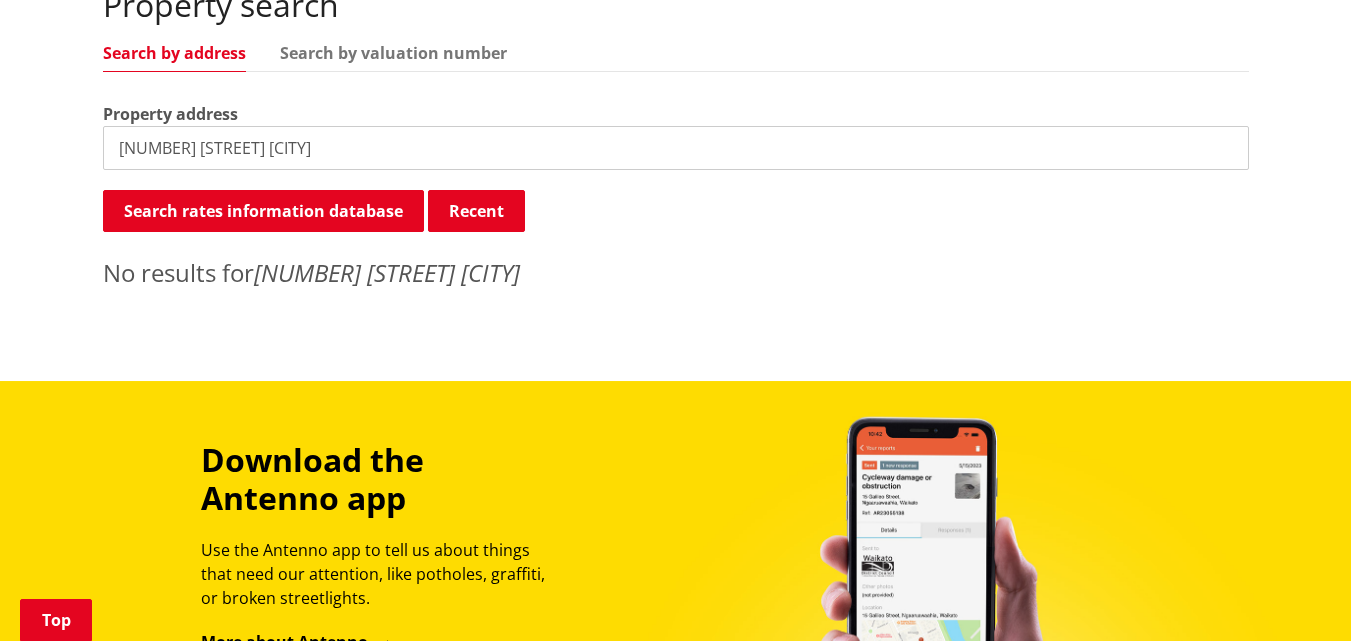 scroll, scrollTop: 604, scrollLeft: 0, axis: vertical 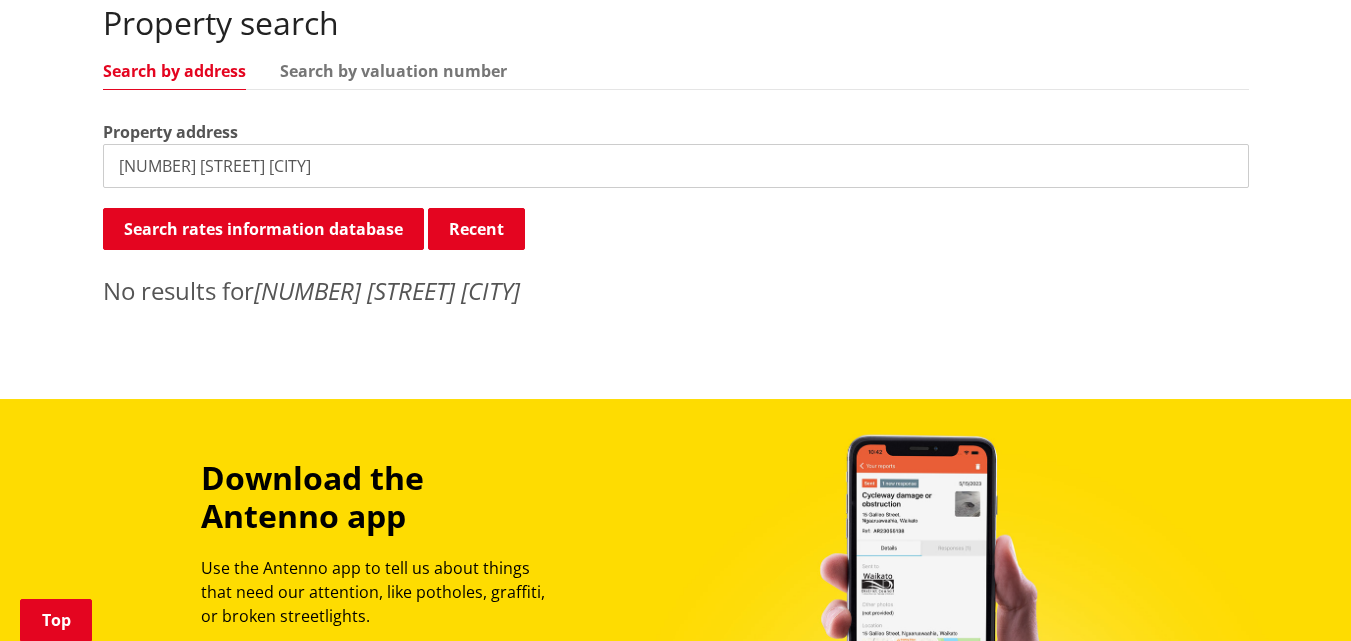 drag, startPoint x: 245, startPoint y: 165, endPoint x: 314, endPoint y: 167, distance: 69.02898 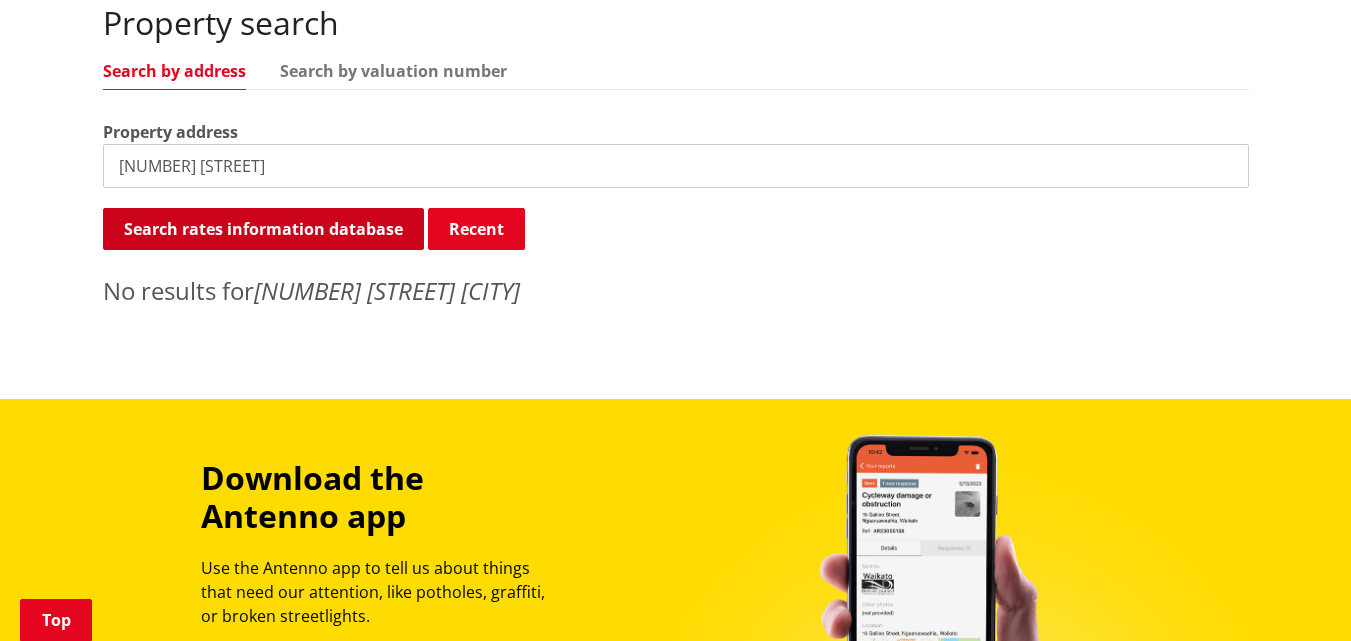 type on "164 dominion road" 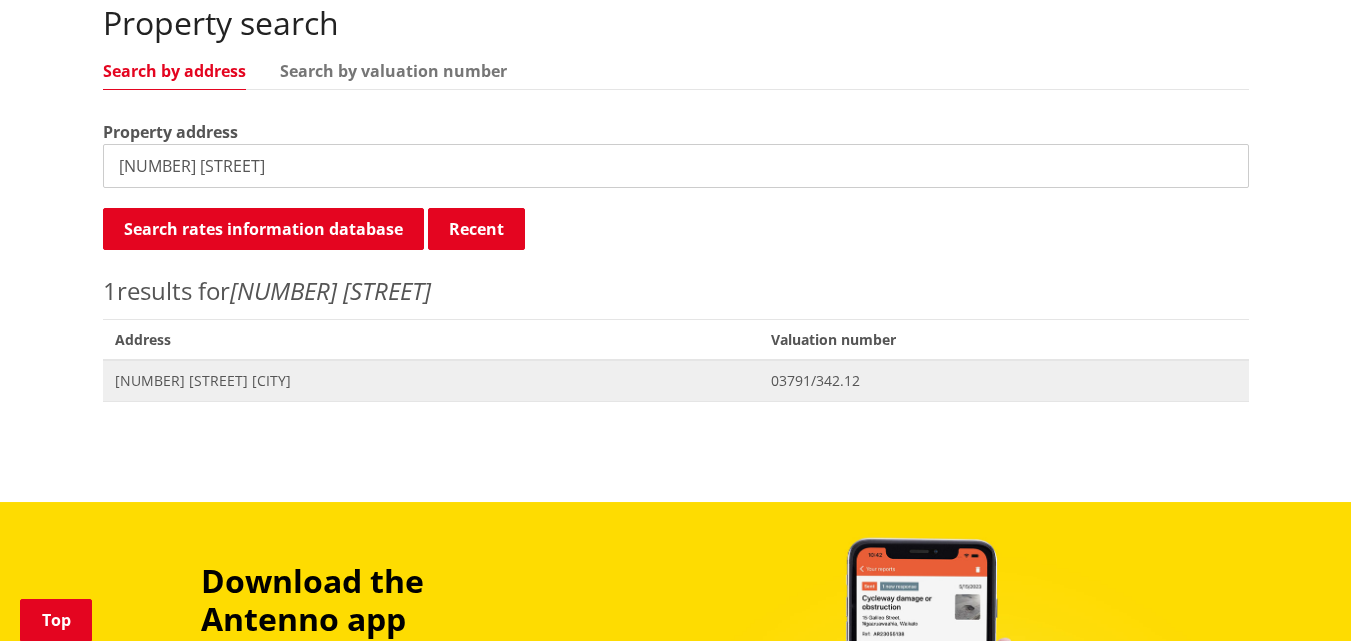 click on "[NUMBER] [STREET] [CITY]" at bounding box center [431, 381] 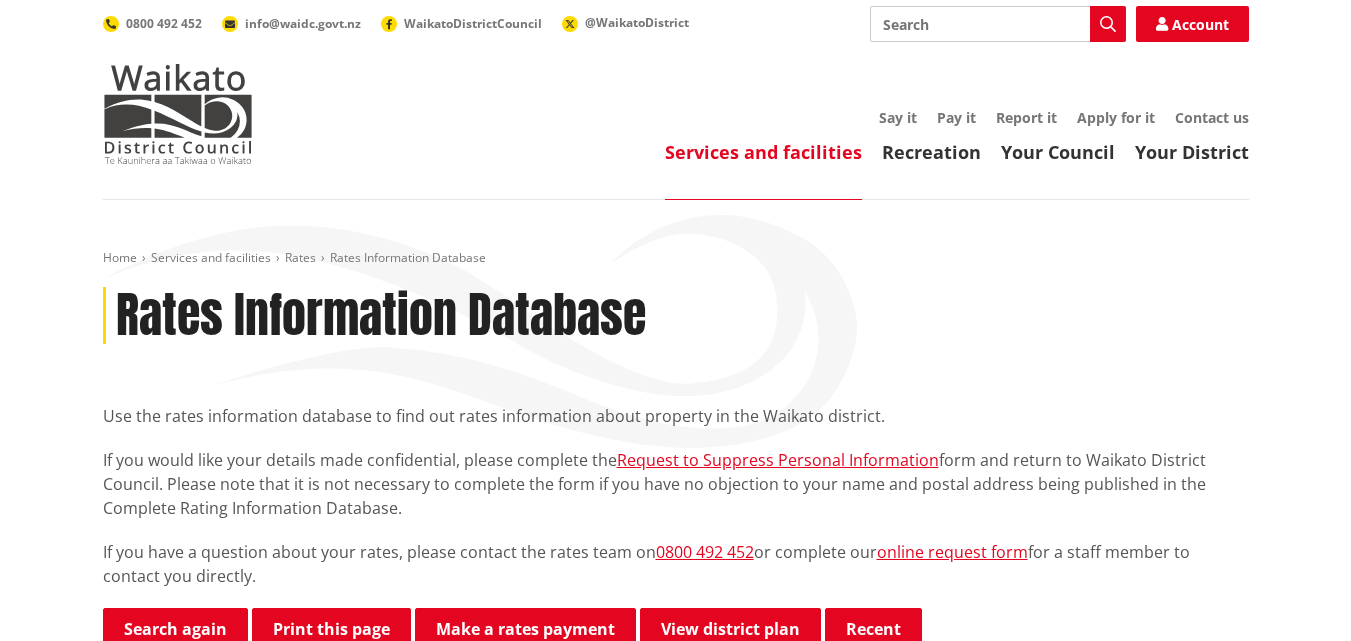 scroll, scrollTop: 0, scrollLeft: 0, axis: both 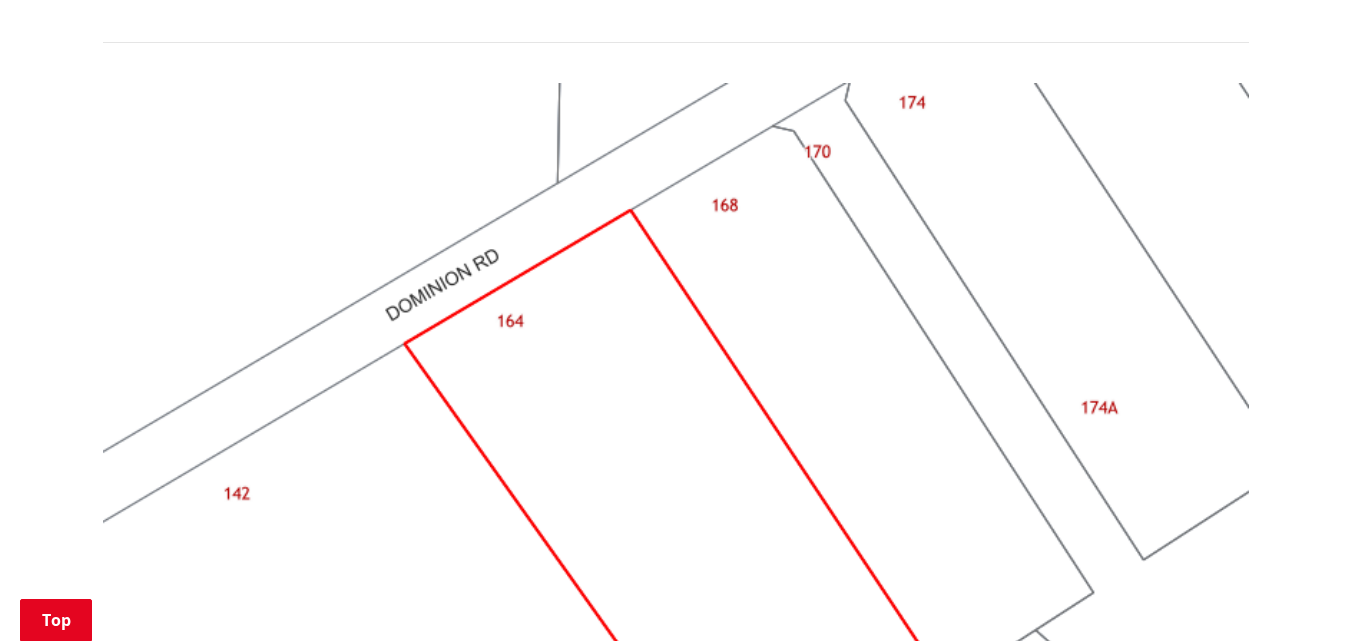 click at bounding box center [676, 513] 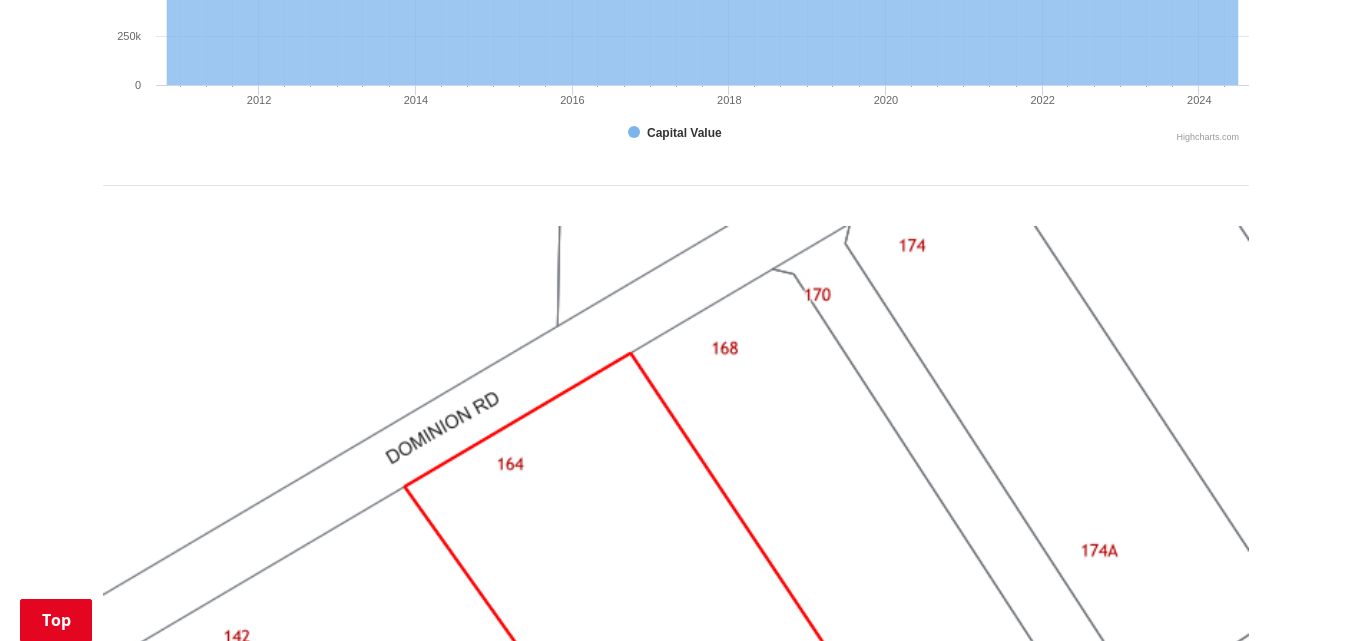 scroll, scrollTop: 1517, scrollLeft: 0, axis: vertical 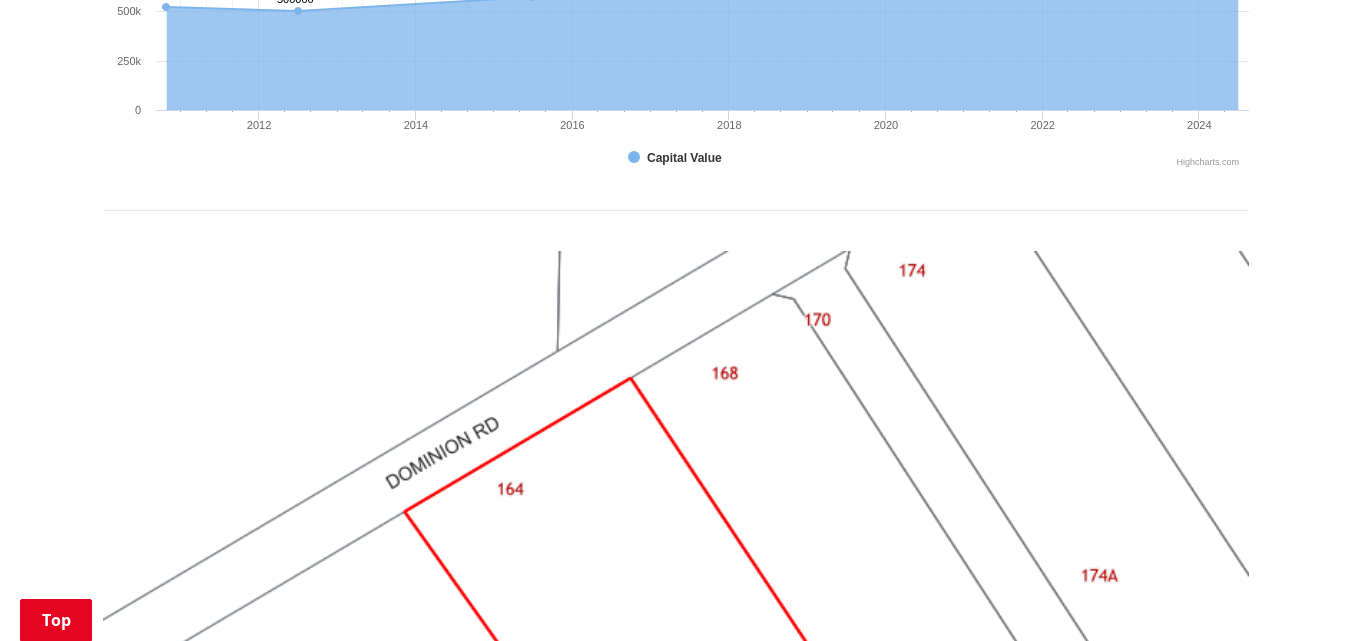 drag, startPoint x: 1349, startPoint y: 349, endPoint x: 1328, endPoint y: 270, distance: 81.7435 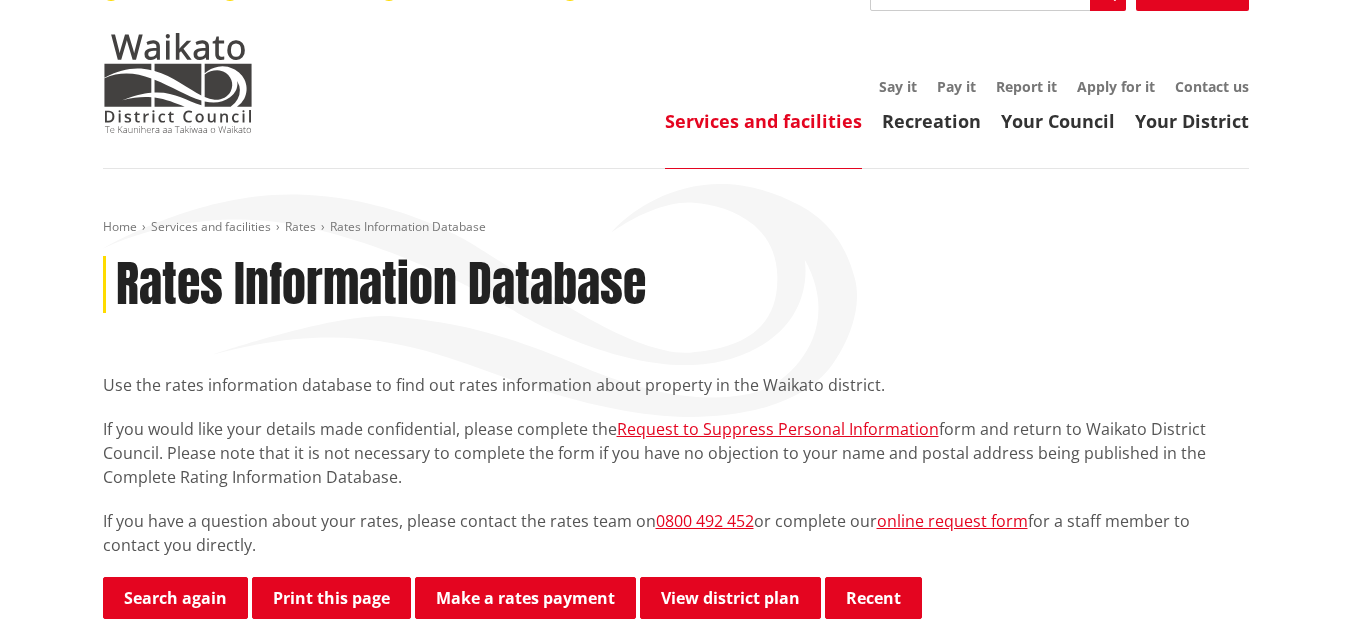 scroll, scrollTop: 0, scrollLeft: 0, axis: both 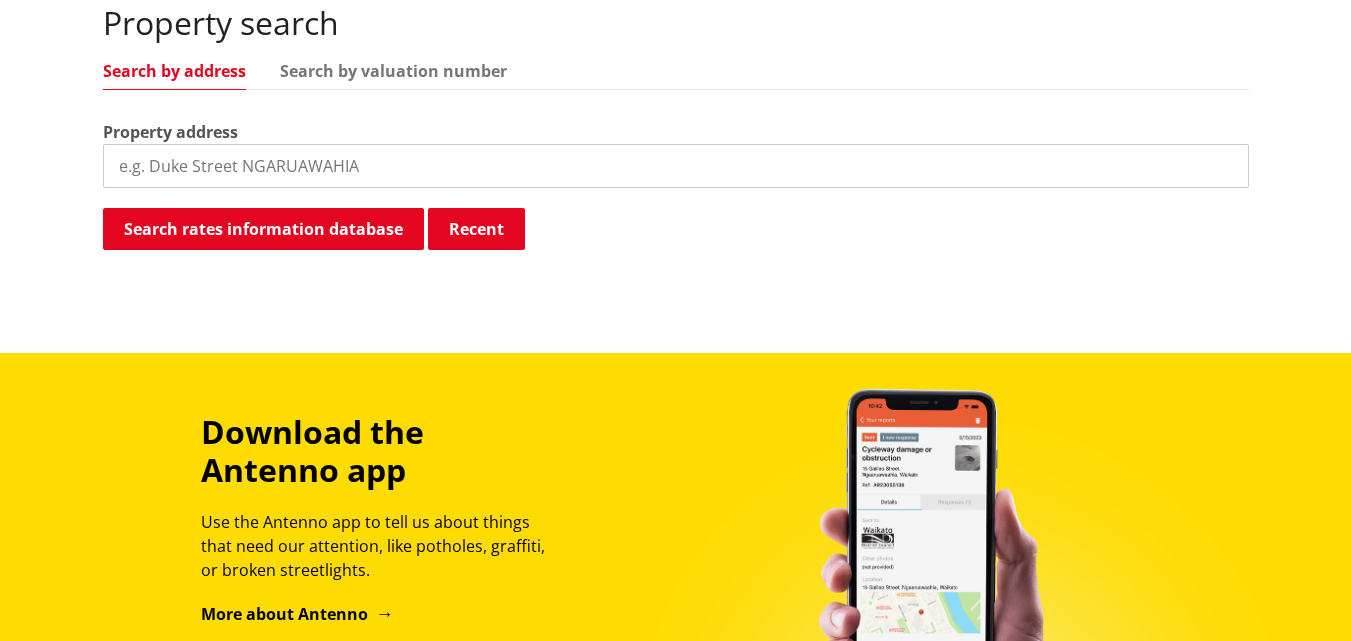 click at bounding box center [676, 166] 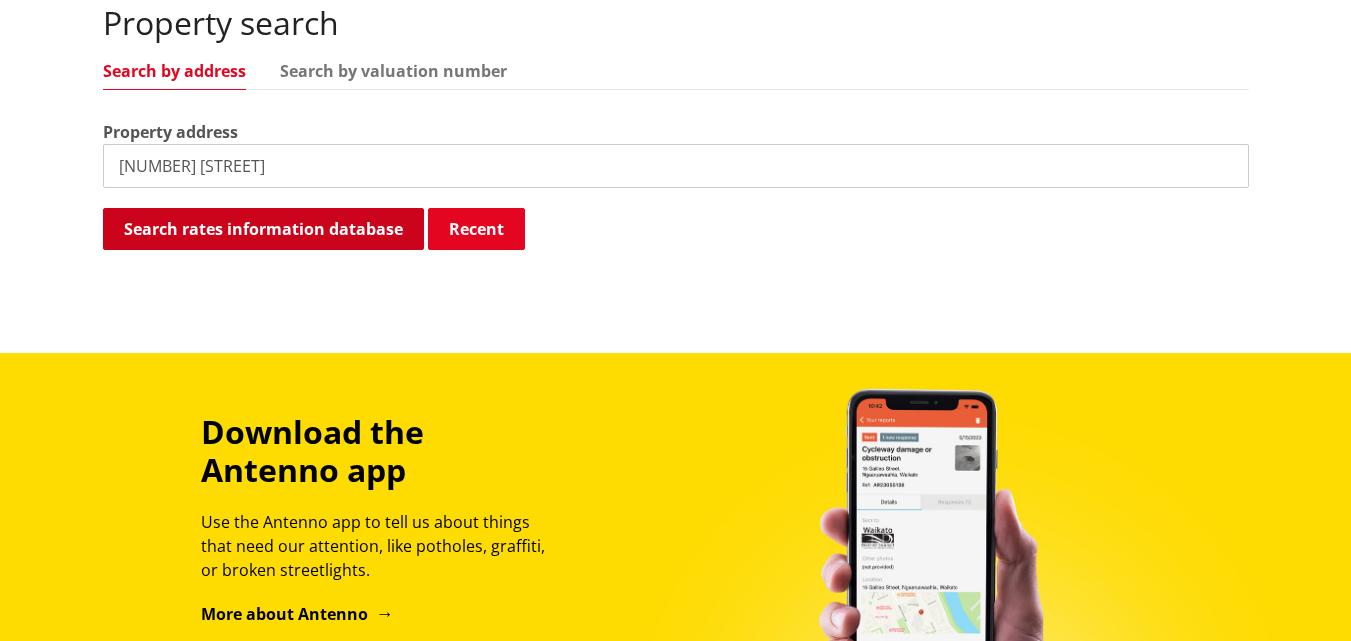 type on "168 dominion Road" 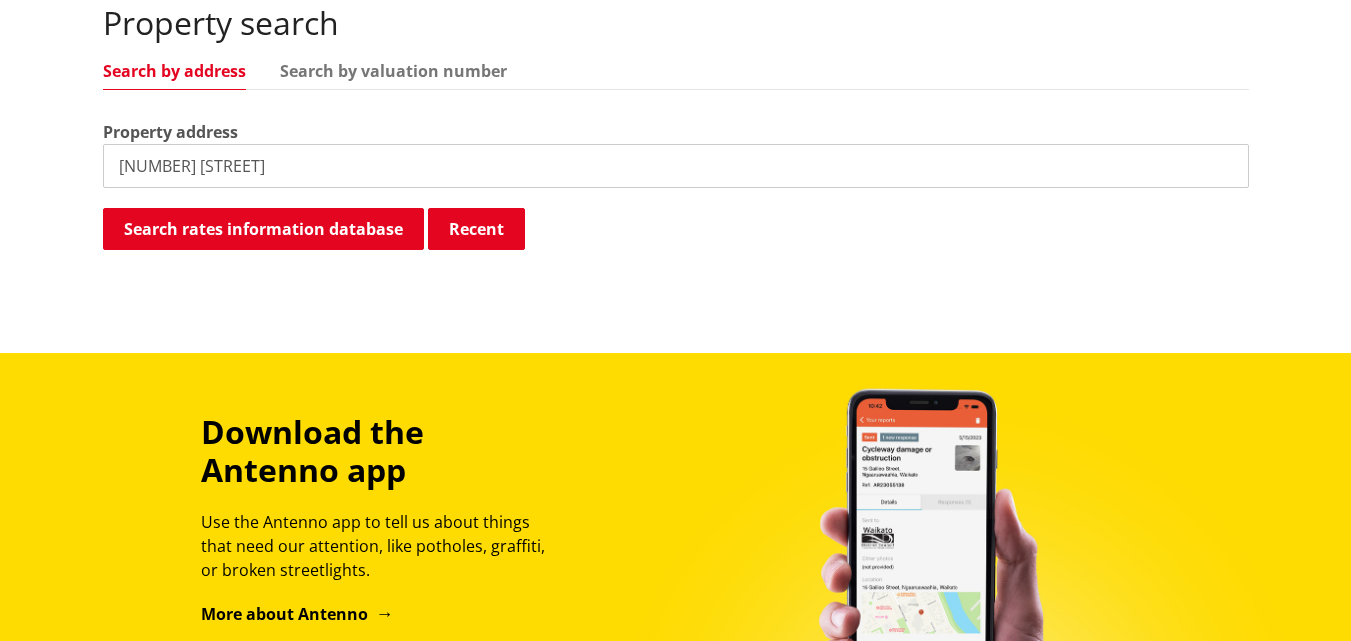 drag, startPoint x: 124, startPoint y: 231, endPoint x: 110, endPoint y: 254, distance: 26.925823 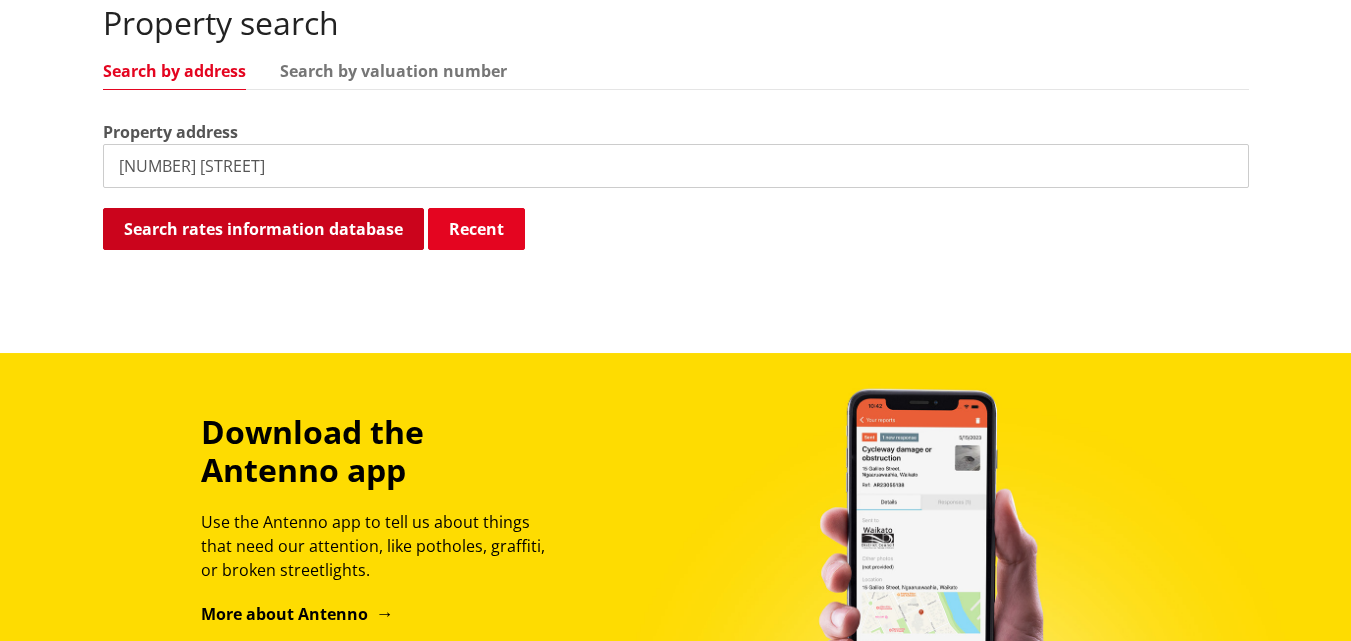 click on "Search rates information database" at bounding box center [263, 229] 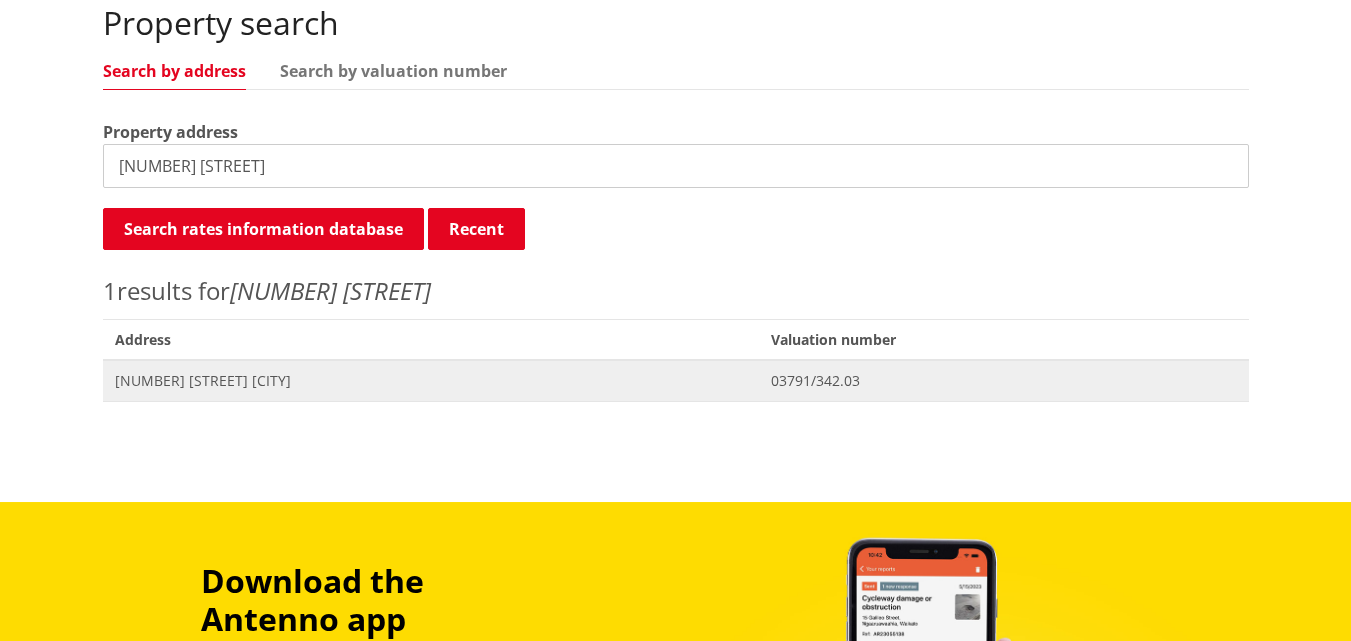 click on "[NUMBER] [STREET] [CITY]" at bounding box center [431, 381] 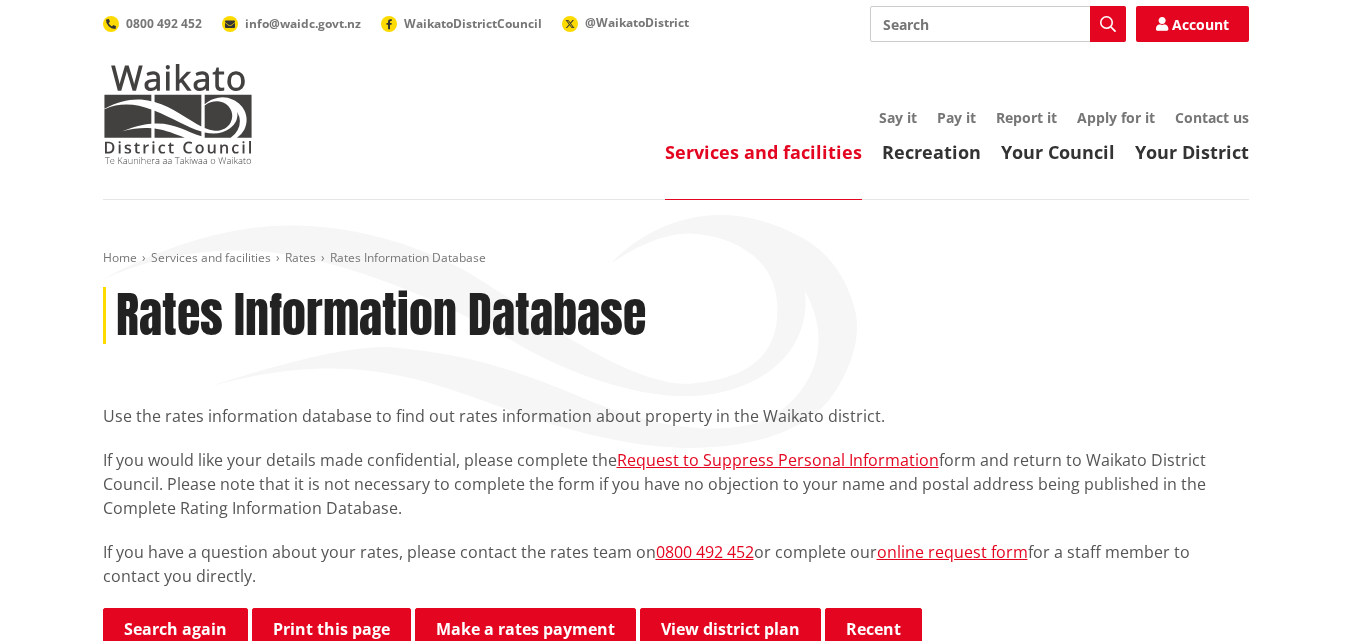 scroll, scrollTop: 0, scrollLeft: 0, axis: both 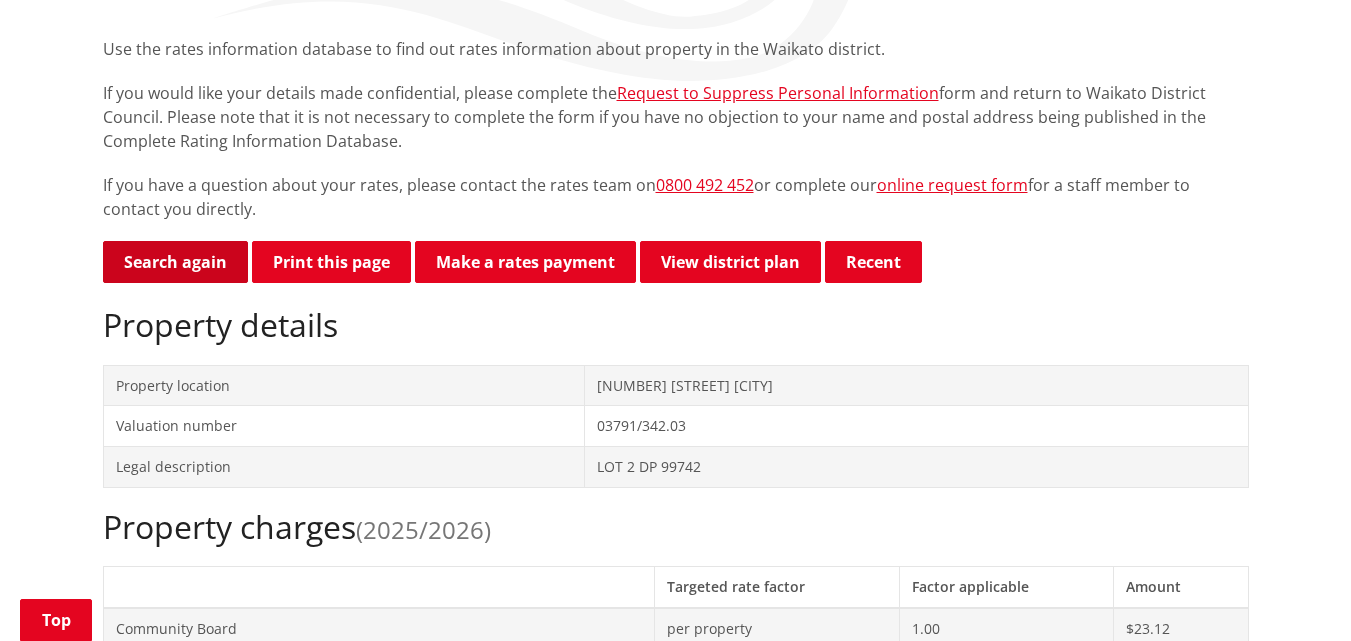 click on "Search again" at bounding box center (175, 262) 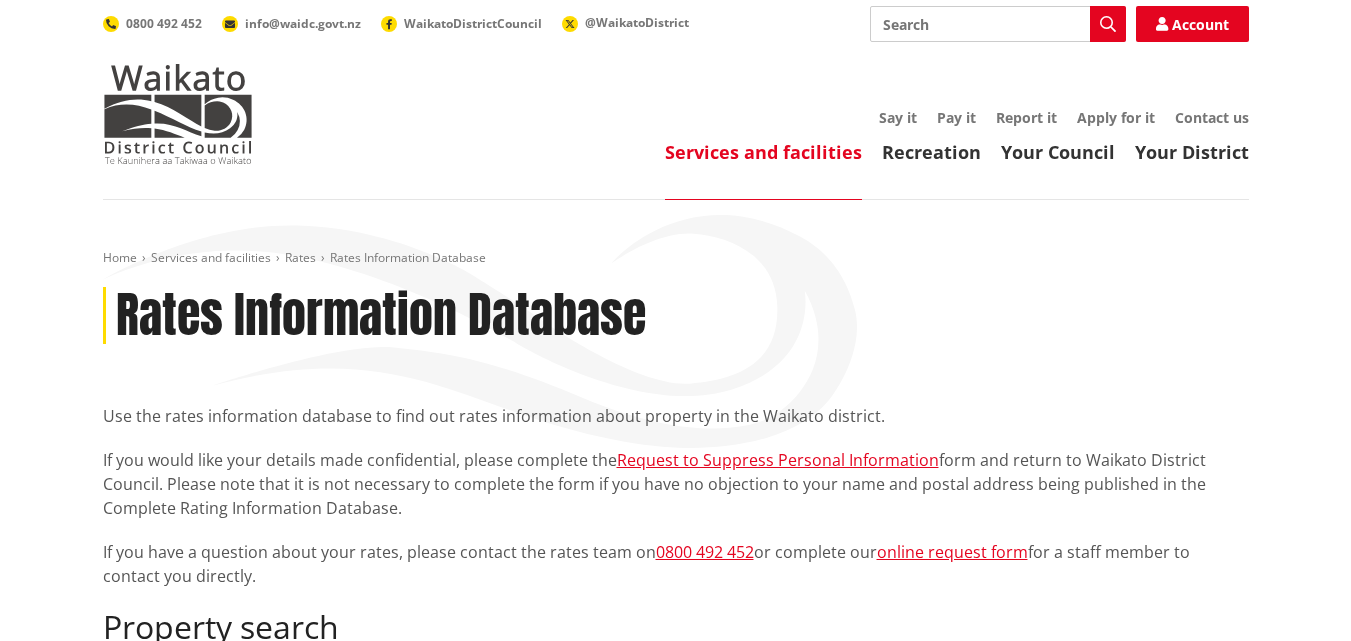 scroll, scrollTop: 0, scrollLeft: 0, axis: both 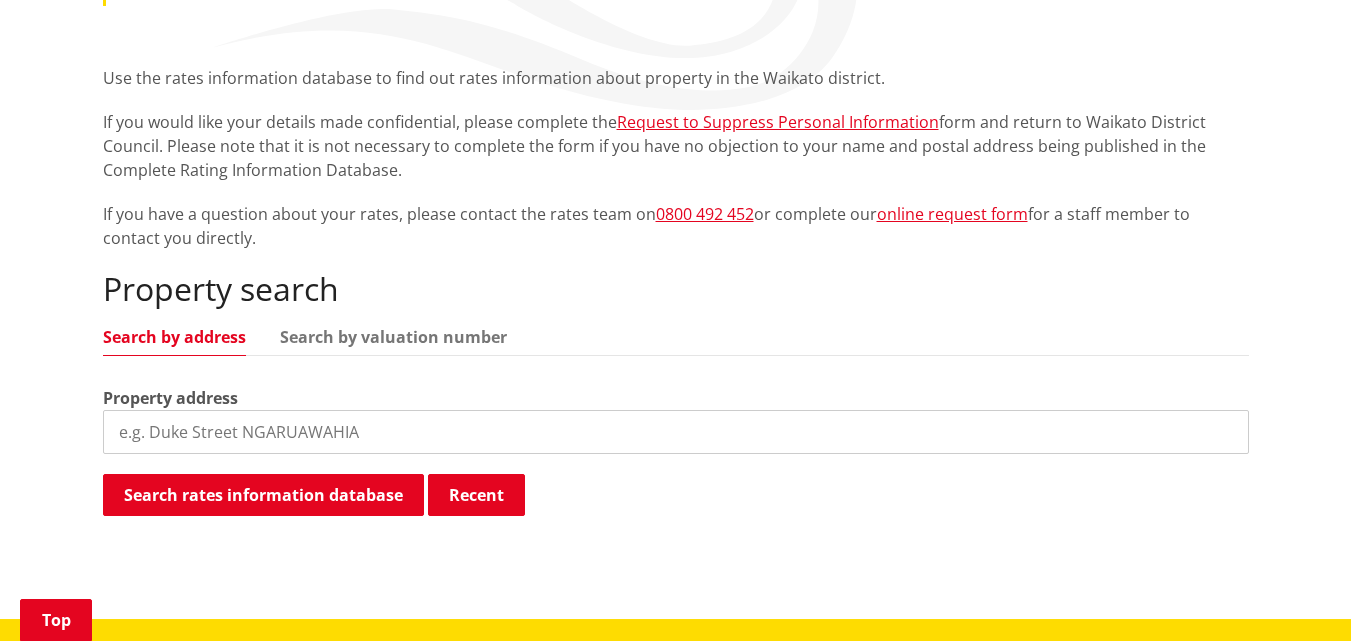 click at bounding box center (676, 432) 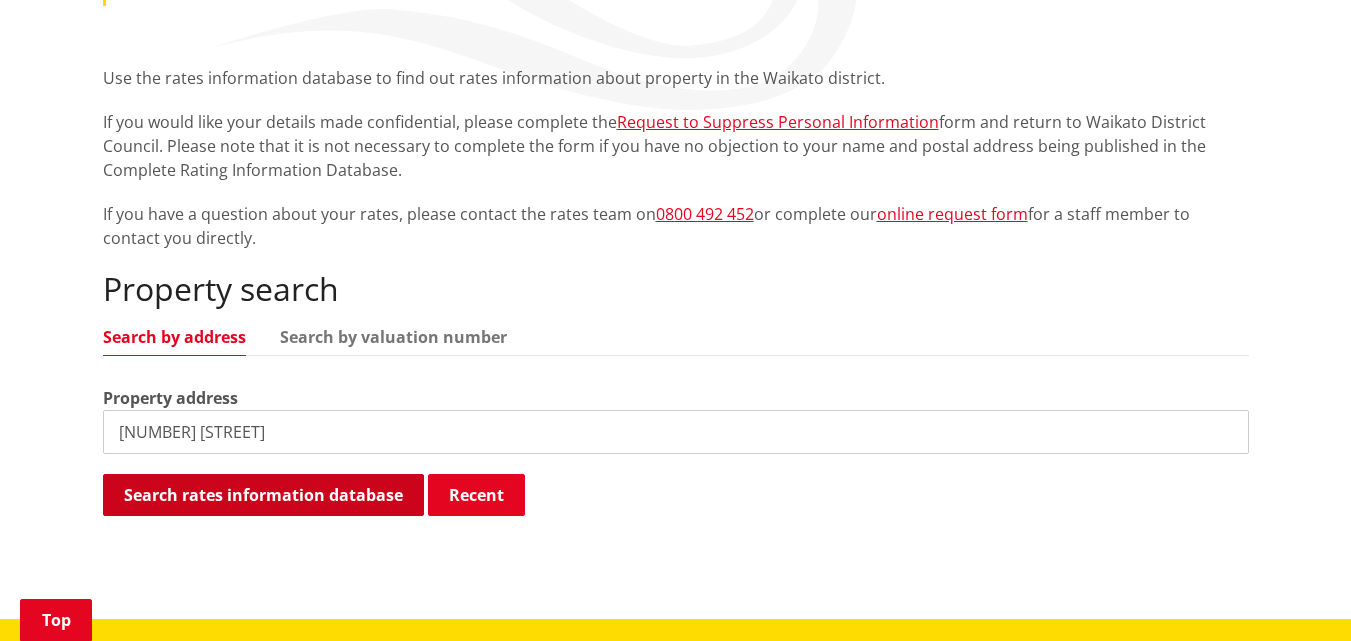 type on "164 Dominion Road" 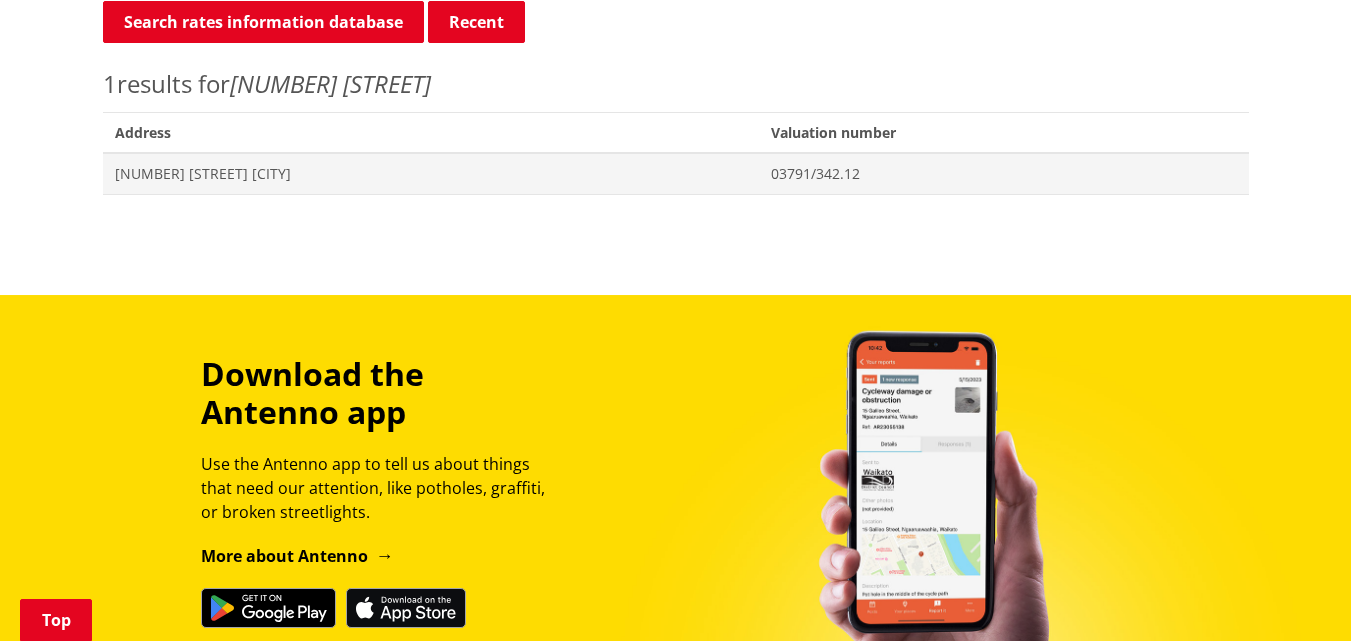 scroll, scrollTop: 778, scrollLeft: 0, axis: vertical 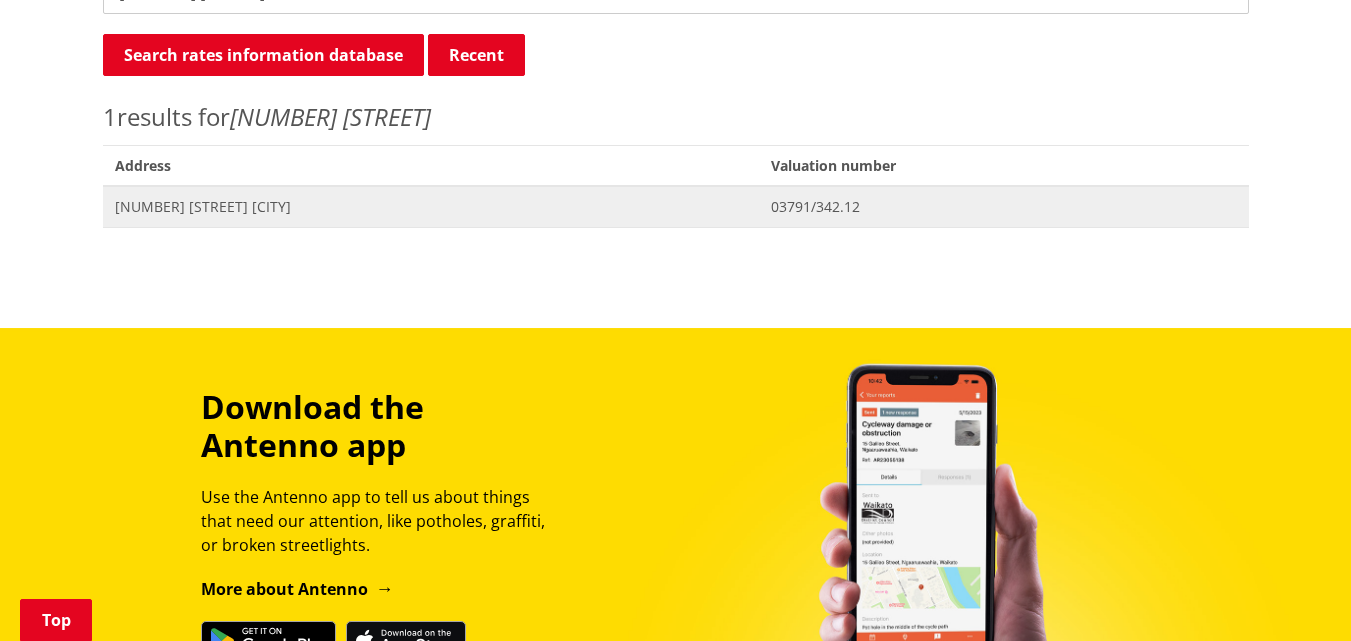 click on "164 Dominion Road TUAKAU" at bounding box center [431, 207] 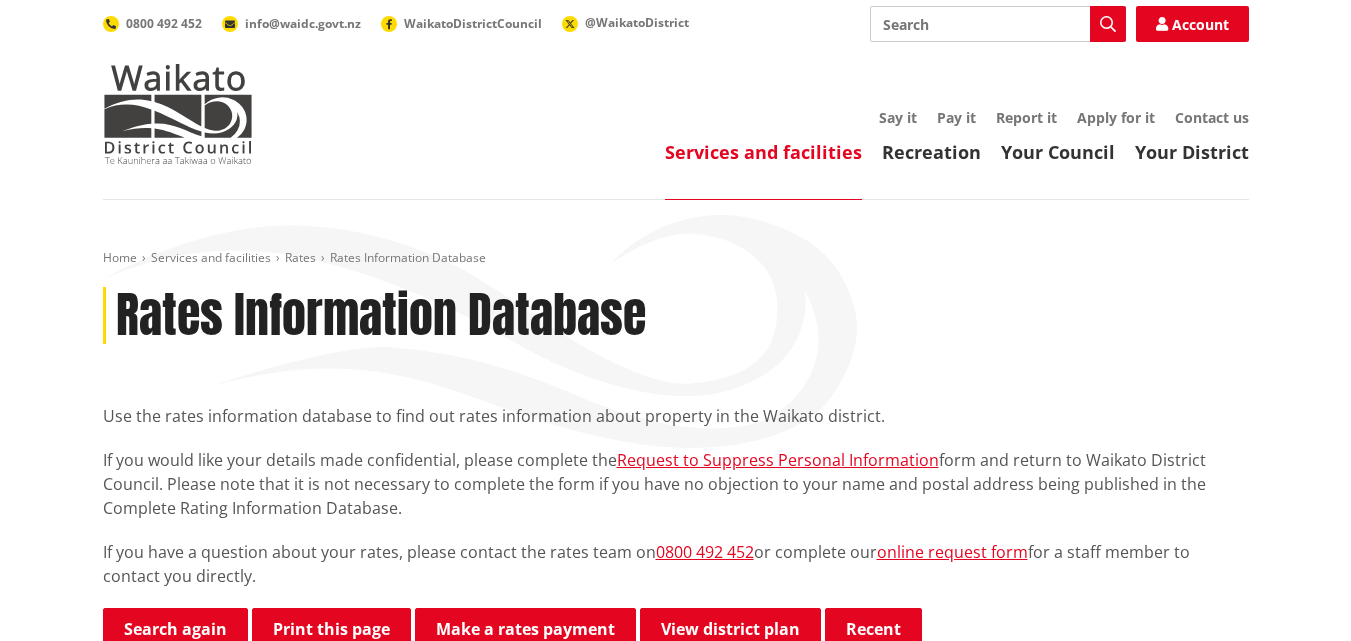 scroll, scrollTop: 0, scrollLeft: 0, axis: both 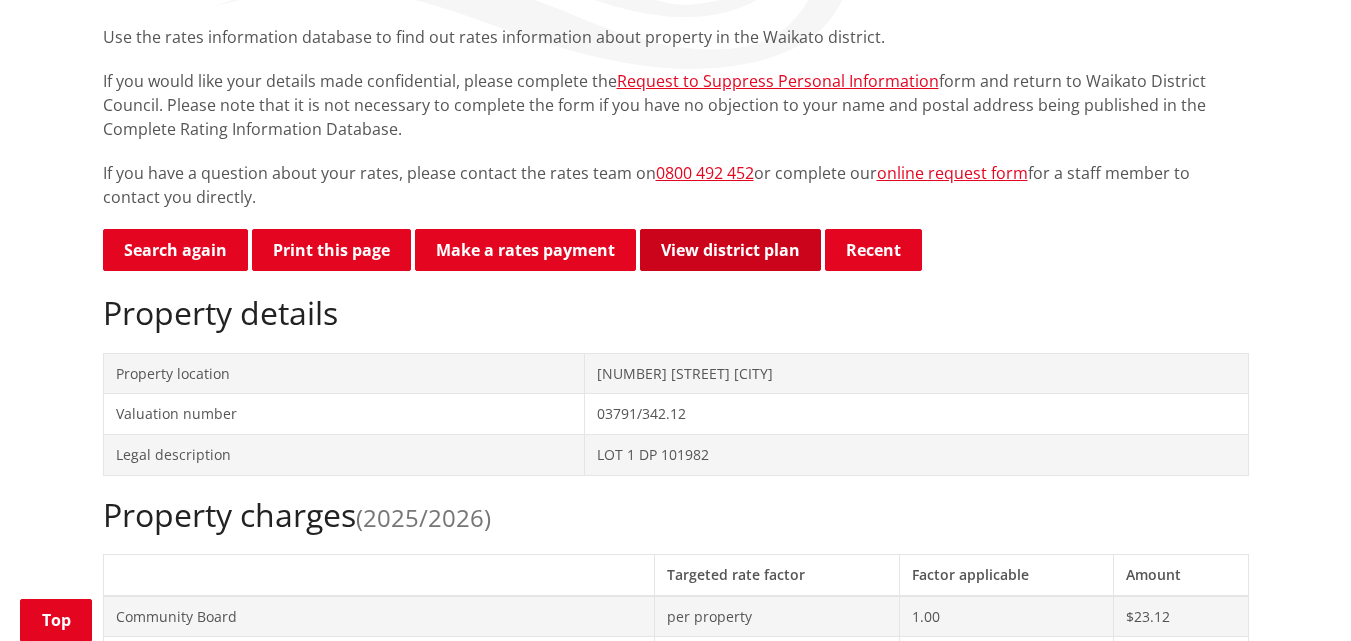 click on "View district plan" at bounding box center [730, 250] 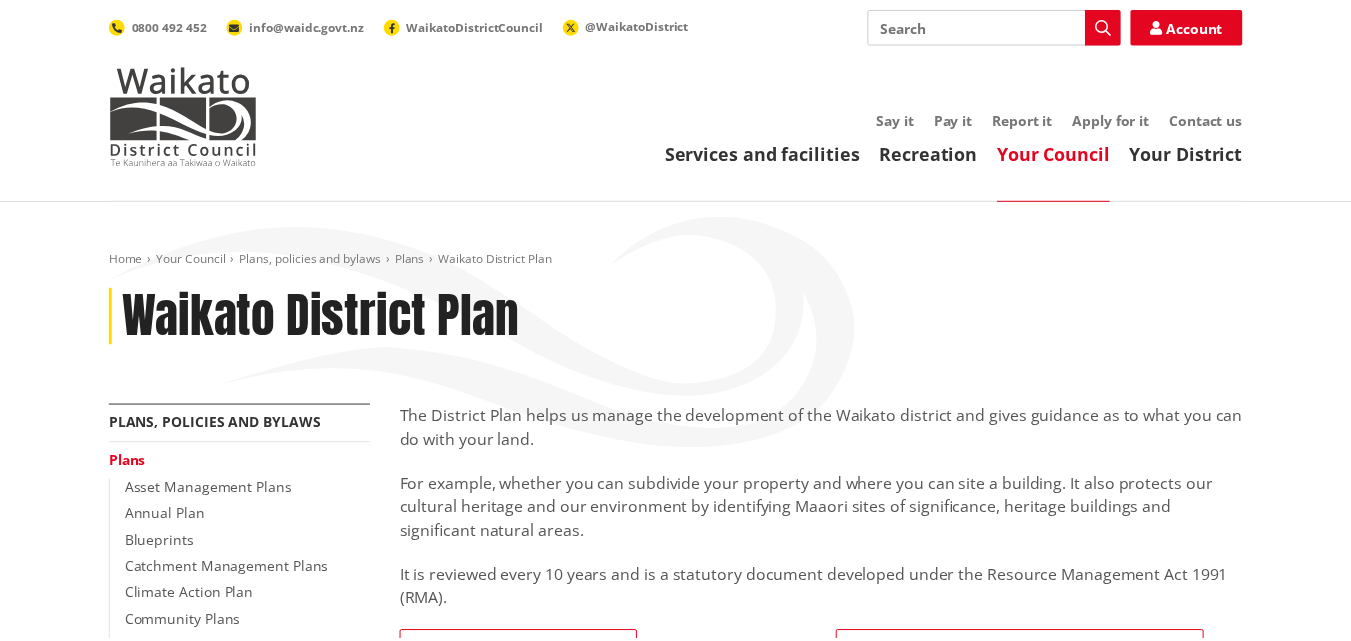 scroll, scrollTop: 0, scrollLeft: 0, axis: both 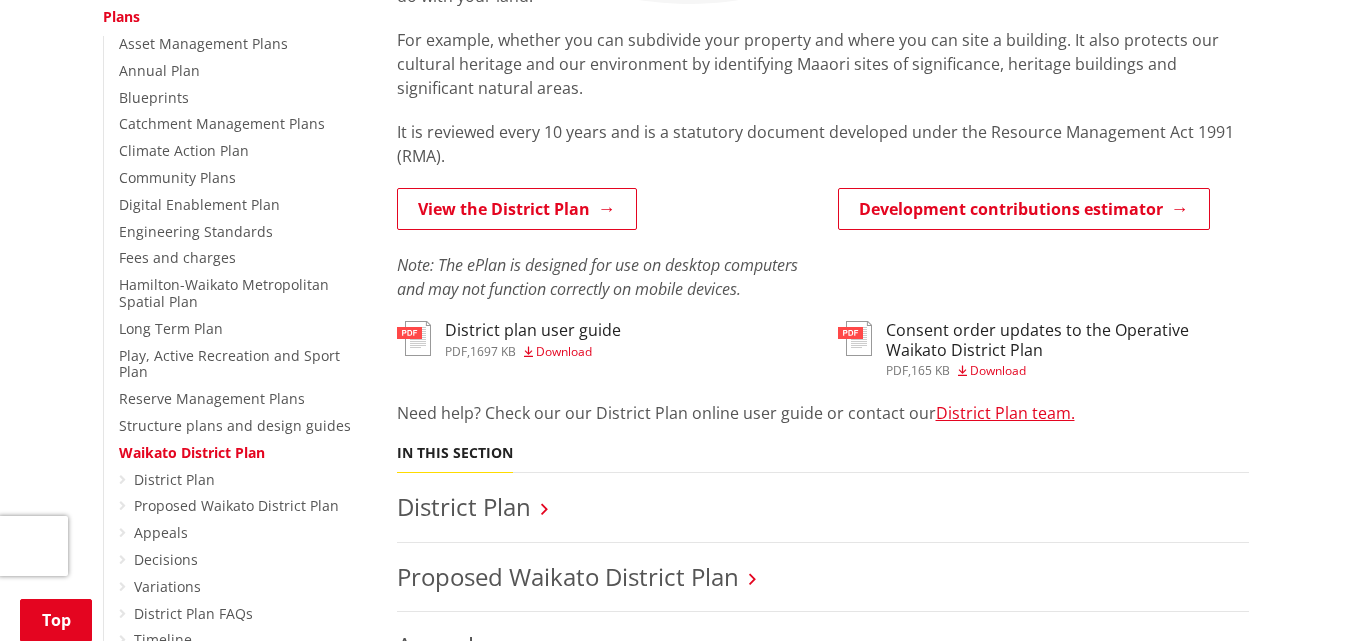 drag, startPoint x: 1360, startPoint y: 150, endPoint x: 1348, endPoint y: 253, distance: 103.69667 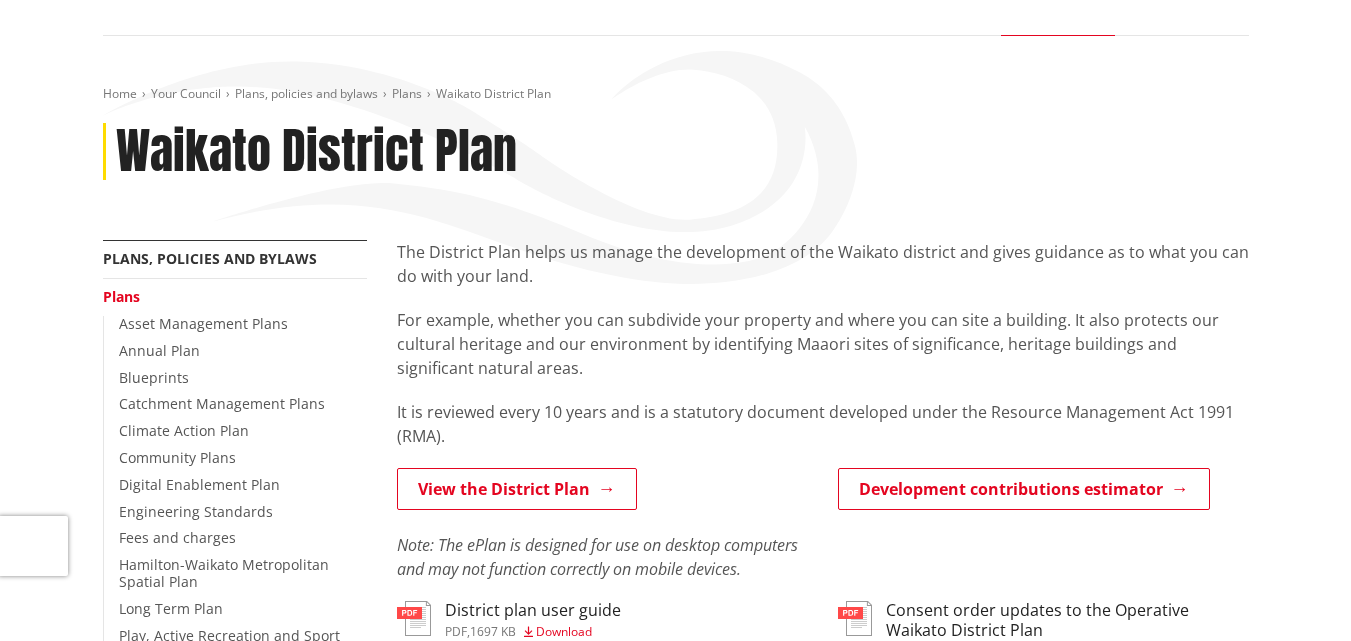 scroll, scrollTop: 444, scrollLeft: 0, axis: vertical 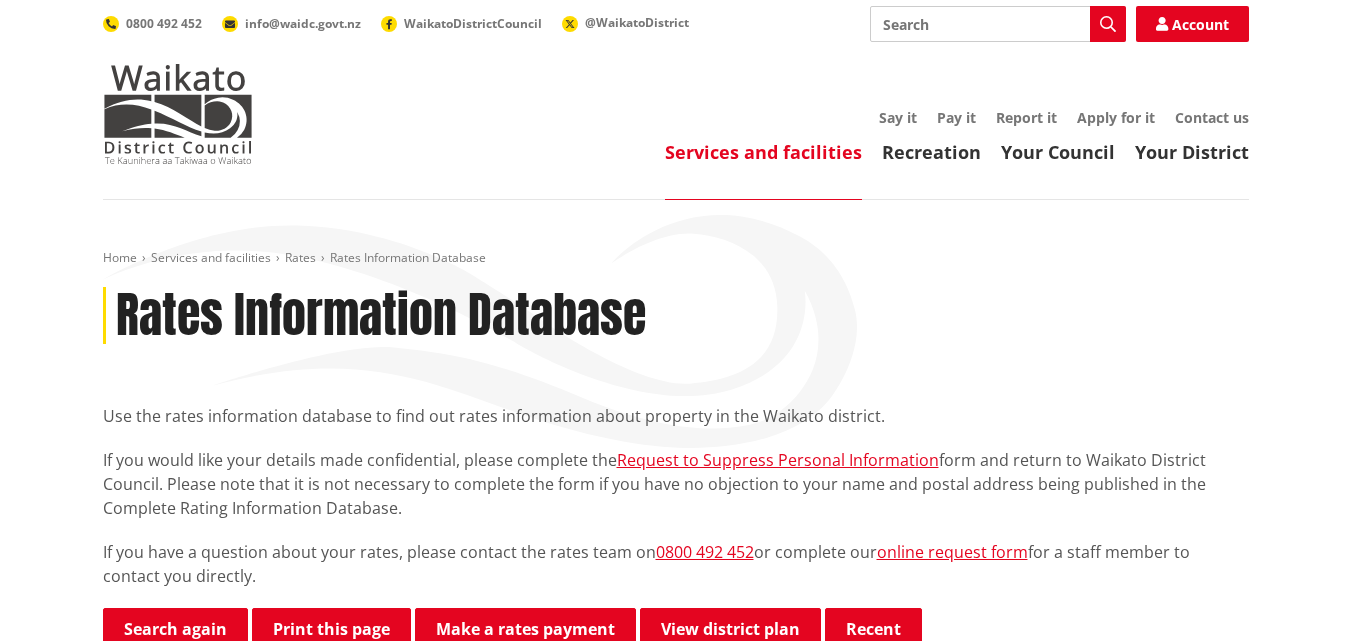 click on "Toggle search         Toggle navigation
Services and facilities
Recreation
Your Council
Your District
Say it
Pay it
Report it
Apply for it
Contact us
Search
Search
Account
0800 492 452
info@waidc.govt.nz
WaikatoDistrictCouncil" at bounding box center [675, 100] 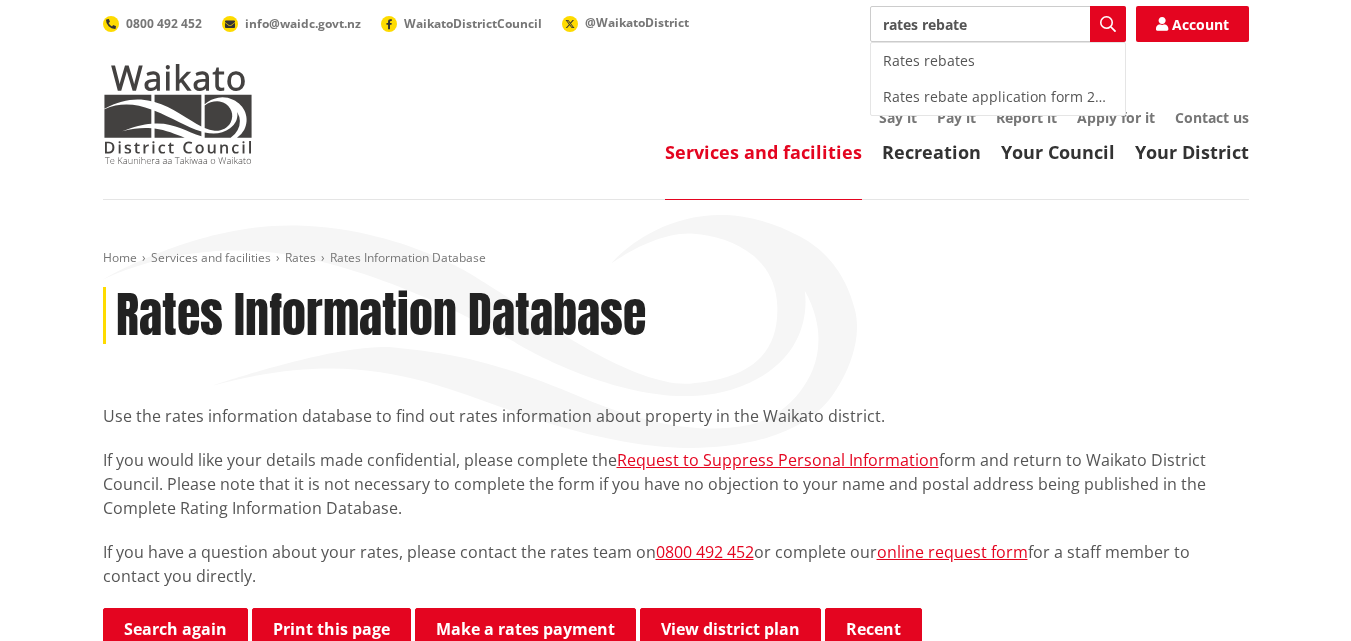 click on "Rates rebates" at bounding box center (998, 61) 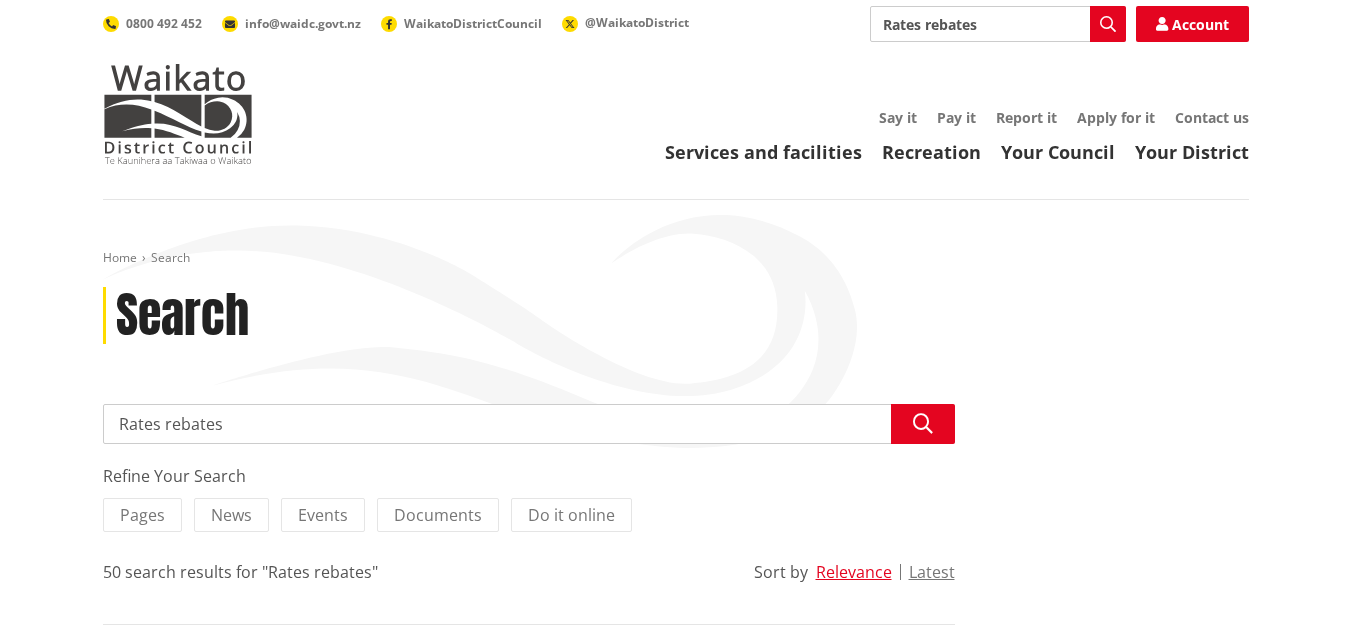 scroll, scrollTop: 0, scrollLeft: 0, axis: both 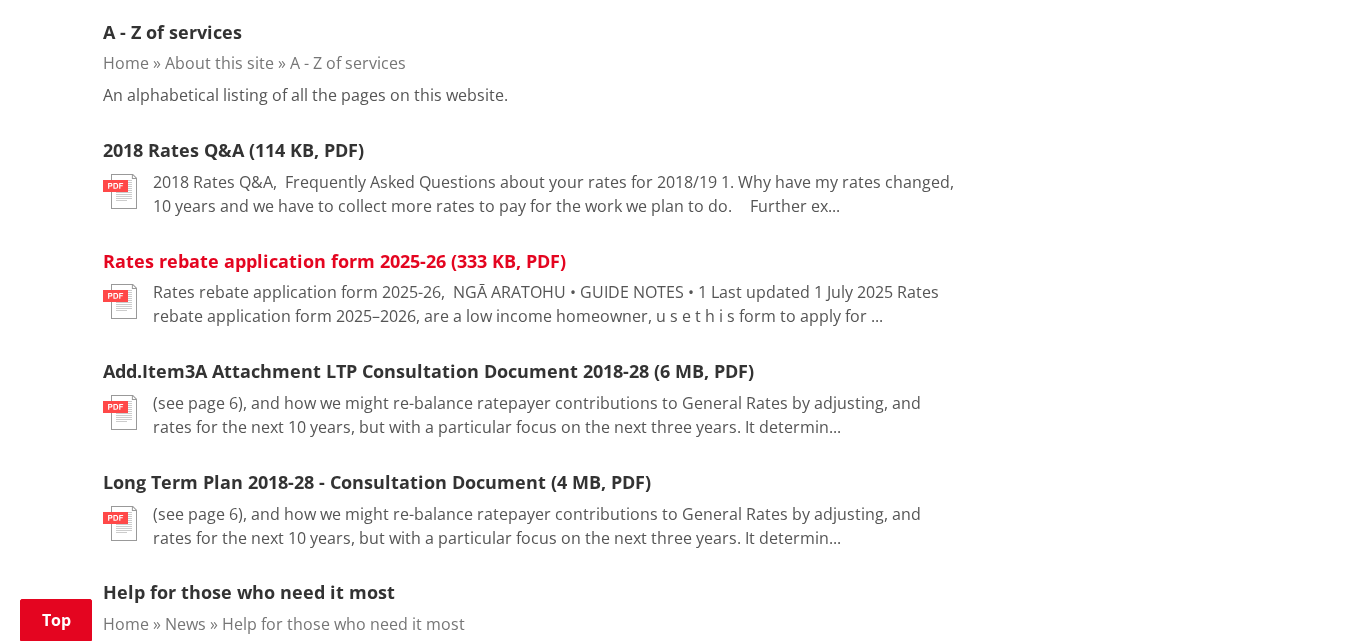 click on "Rates rebate application form 2025-26 (333 KB, PDF)" at bounding box center (334, 261) 